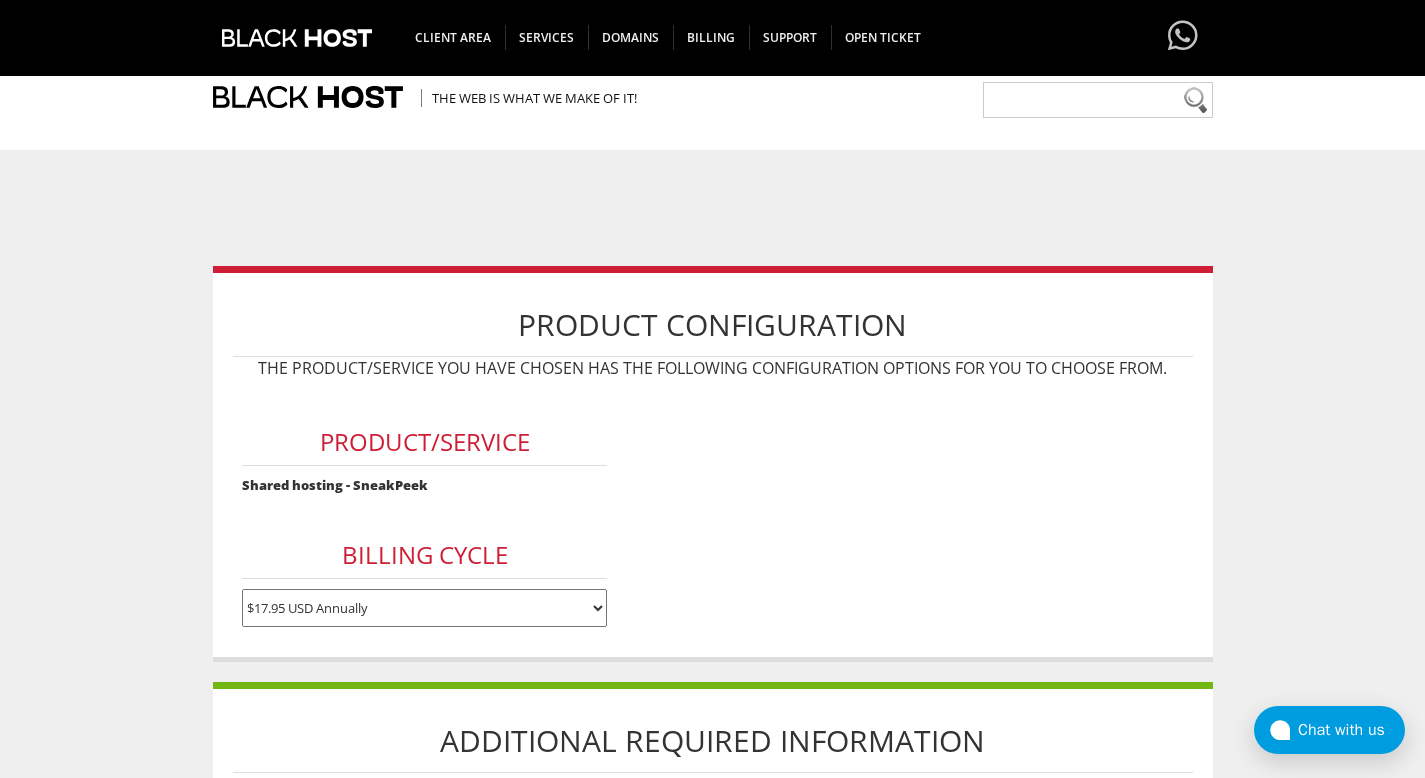 scroll, scrollTop: 244, scrollLeft: 0, axis: vertical 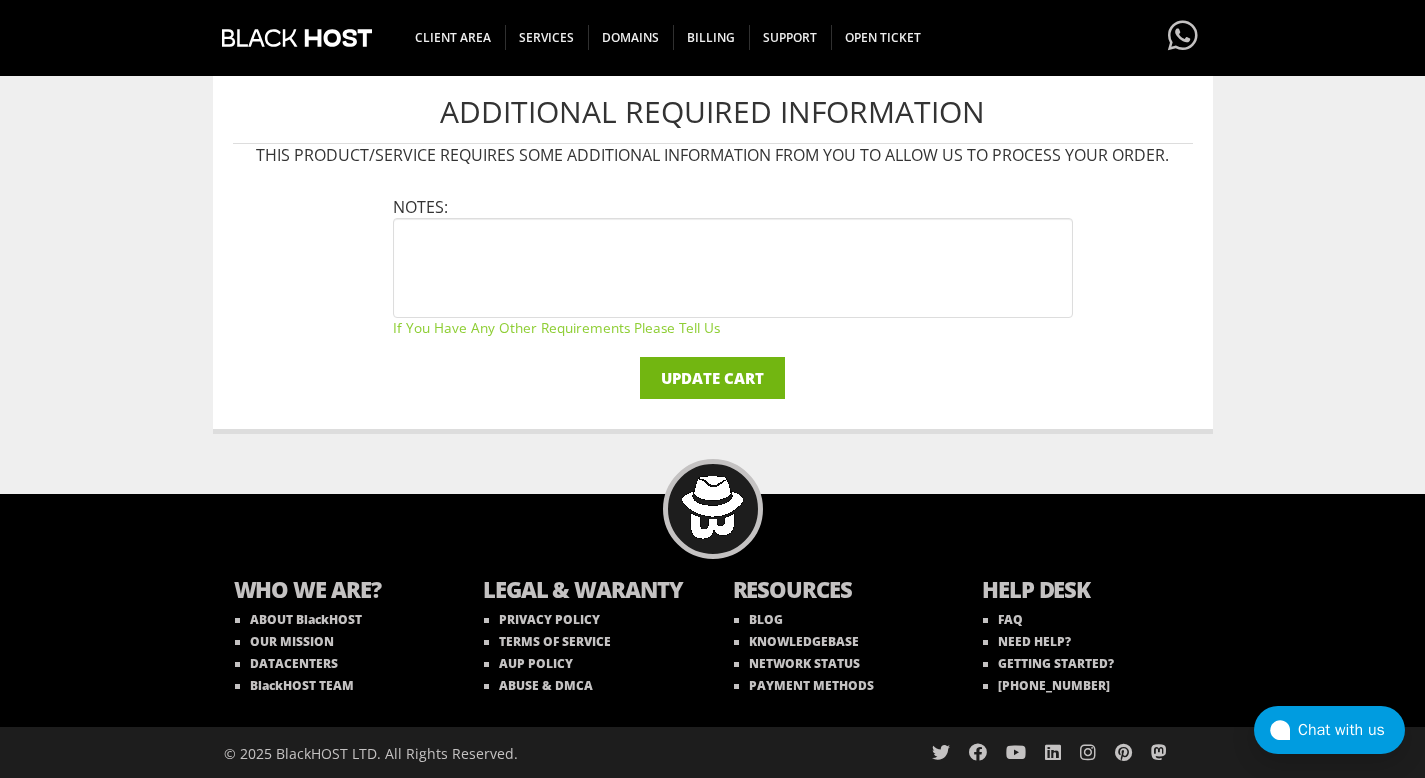 click on "Update Cart" at bounding box center [712, 378] 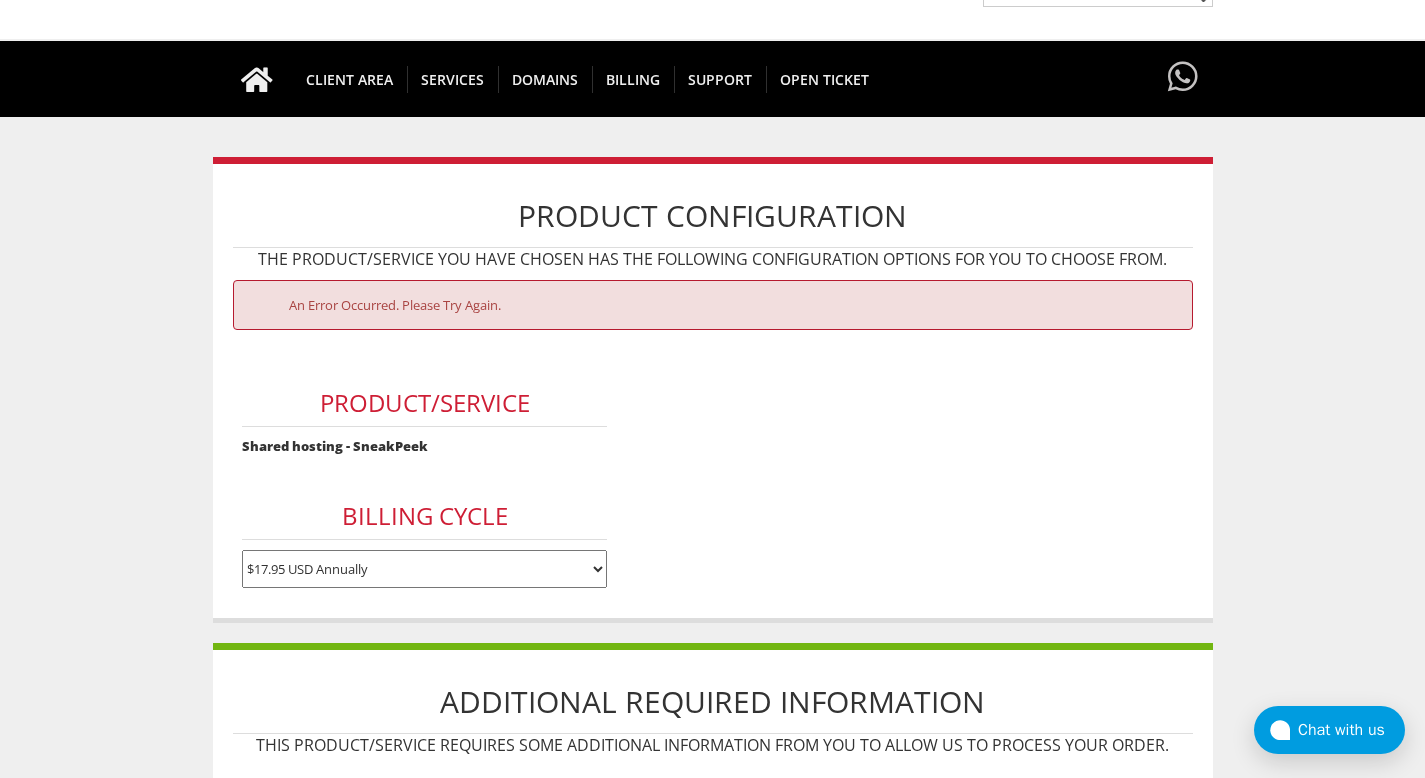 scroll, scrollTop: 131, scrollLeft: 0, axis: vertical 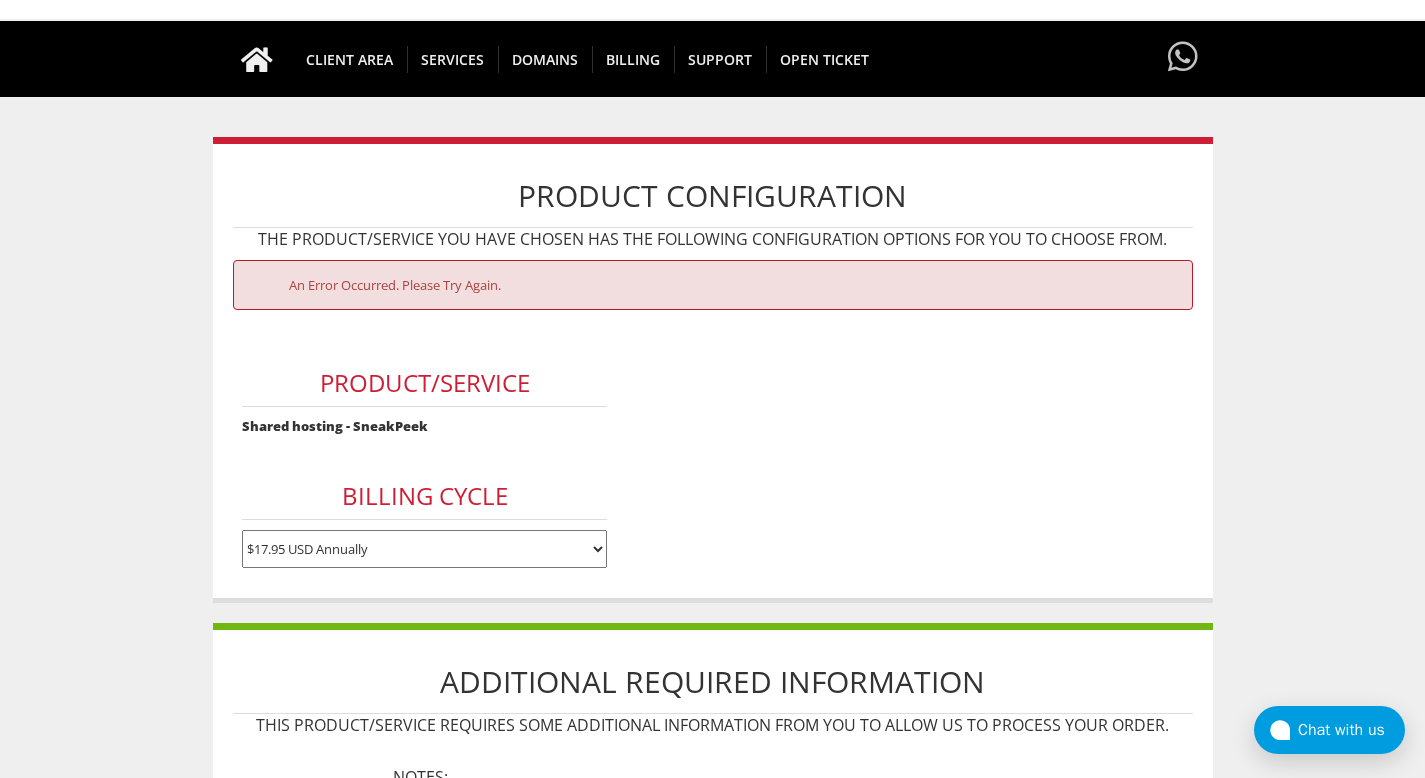 click on "$1.95 USD Monthly 																					 $17.95 USD Annually 							 $35.90 USD Biennially" at bounding box center [424, 549] 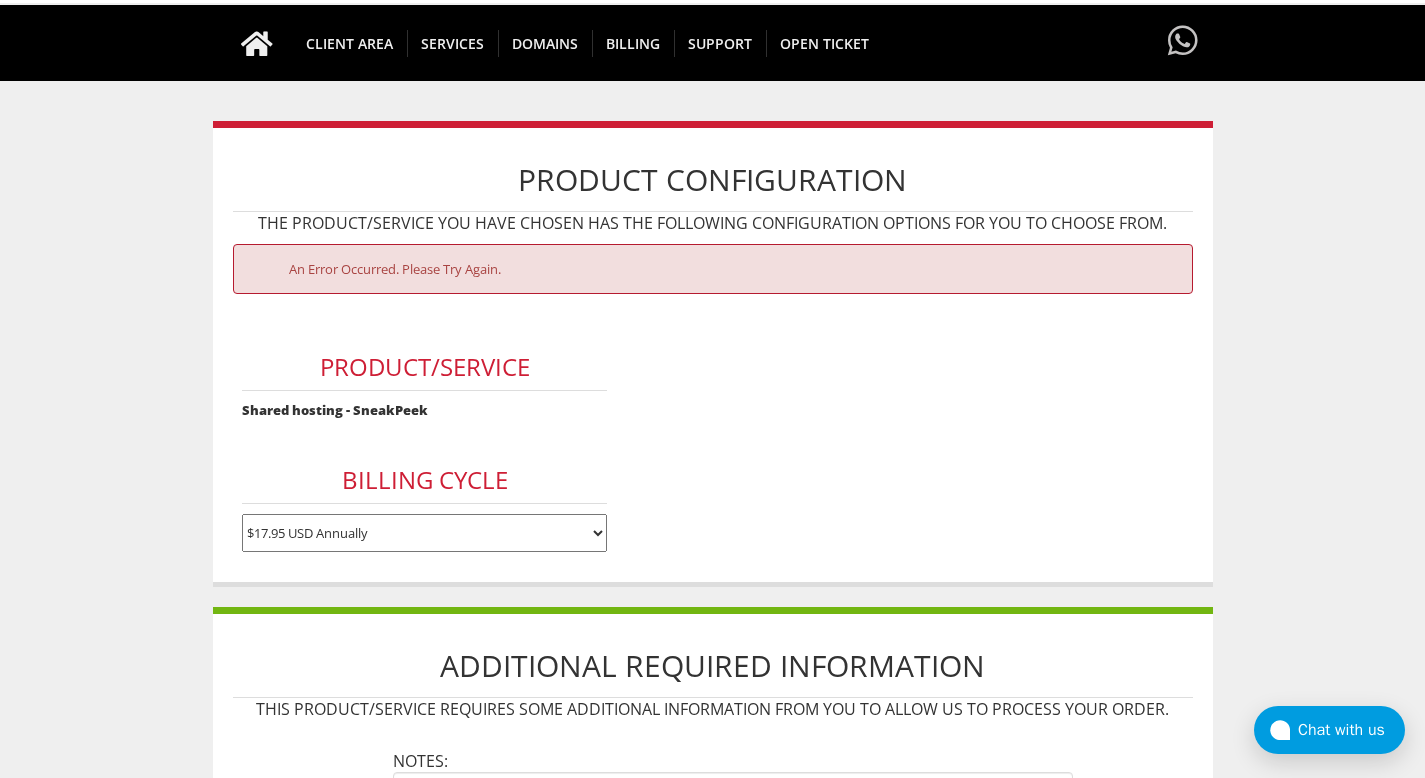 scroll, scrollTop: 0, scrollLeft: 0, axis: both 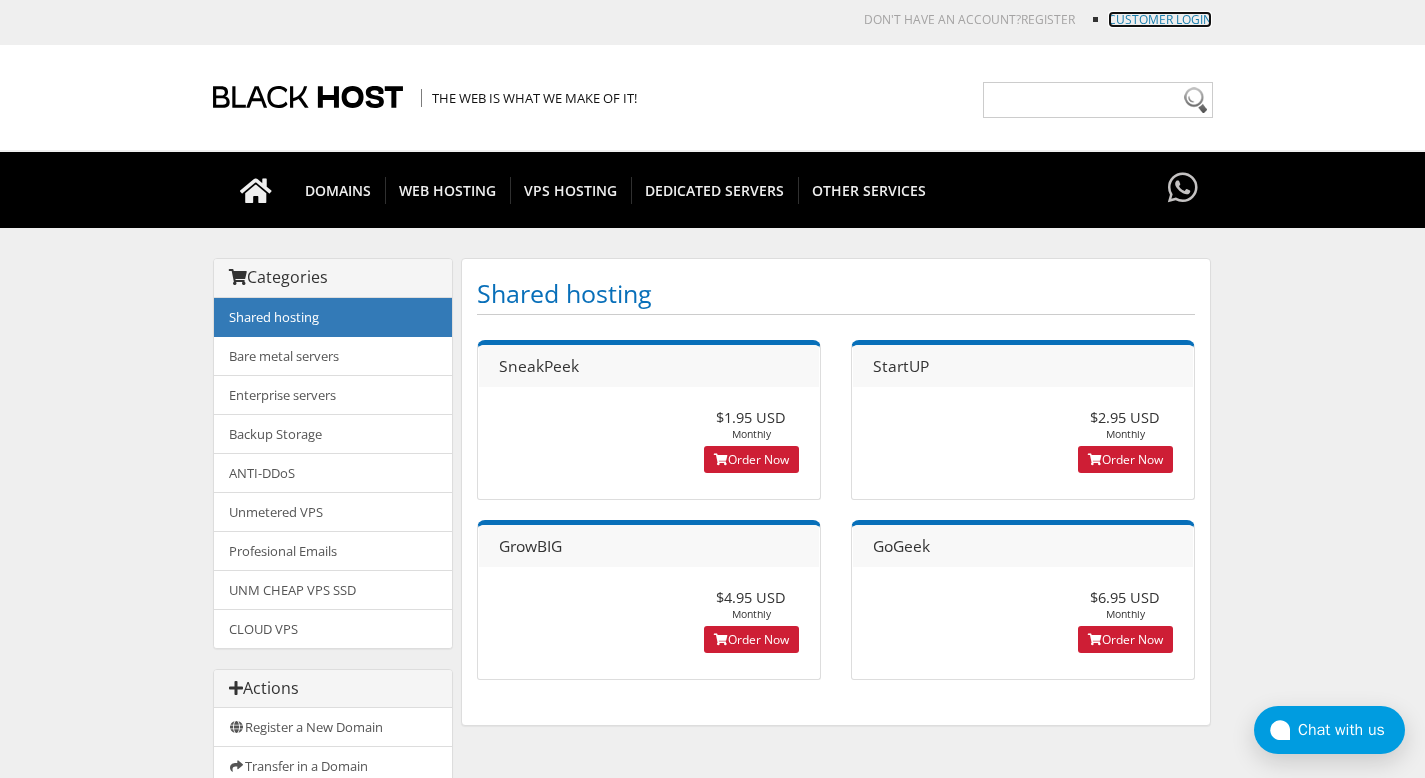 click on "Customer Login" at bounding box center (1160, 19) 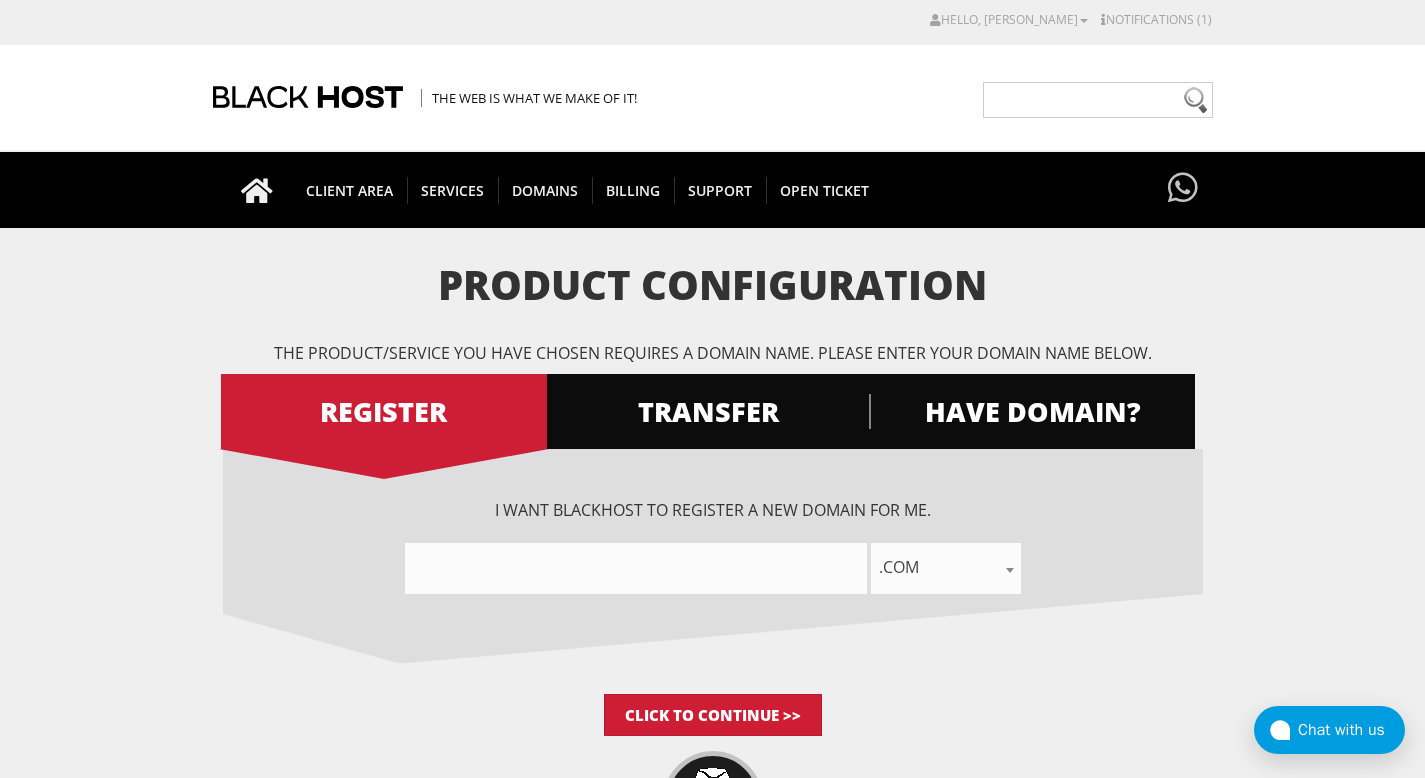 scroll, scrollTop: 0, scrollLeft: 0, axis: both 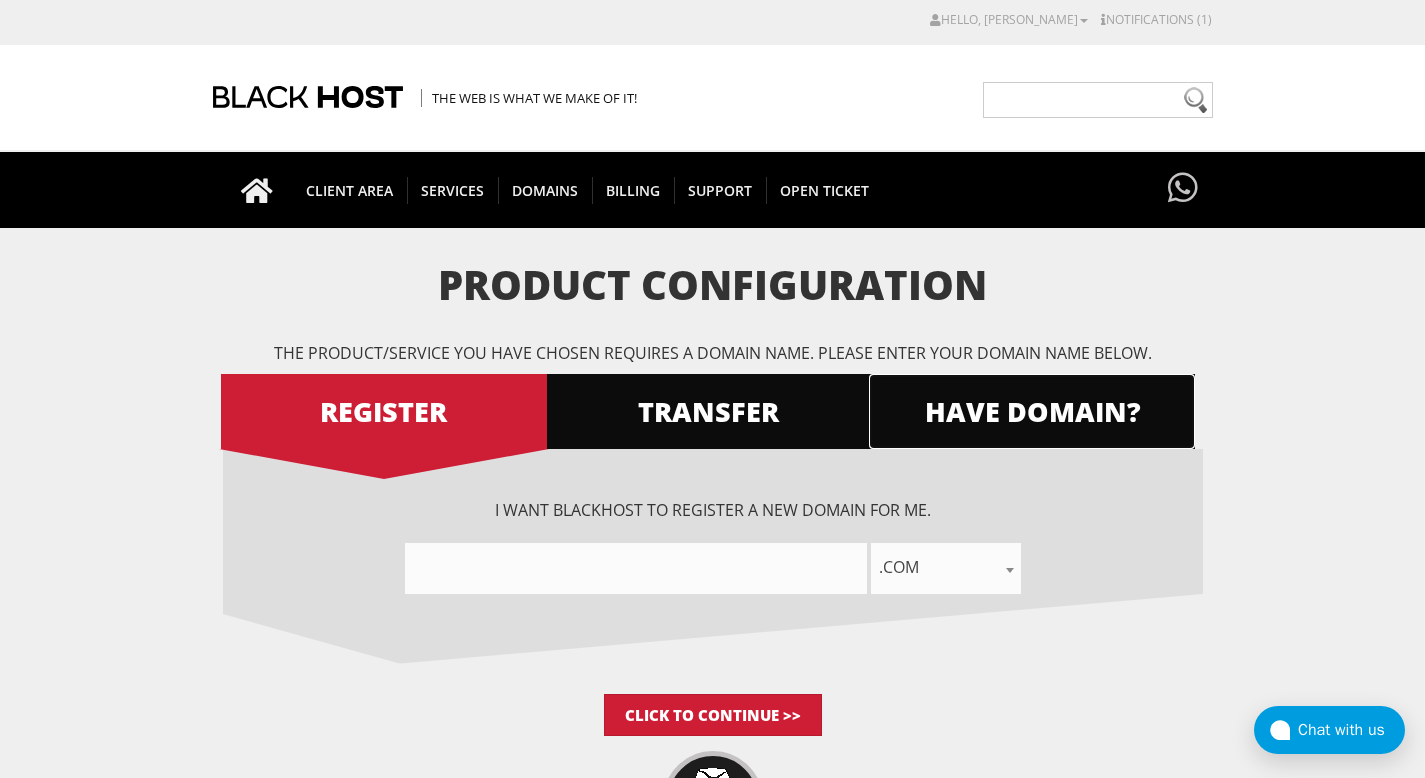 click on "HAVE DOMAIN?" at bounding box center [1032, 411] 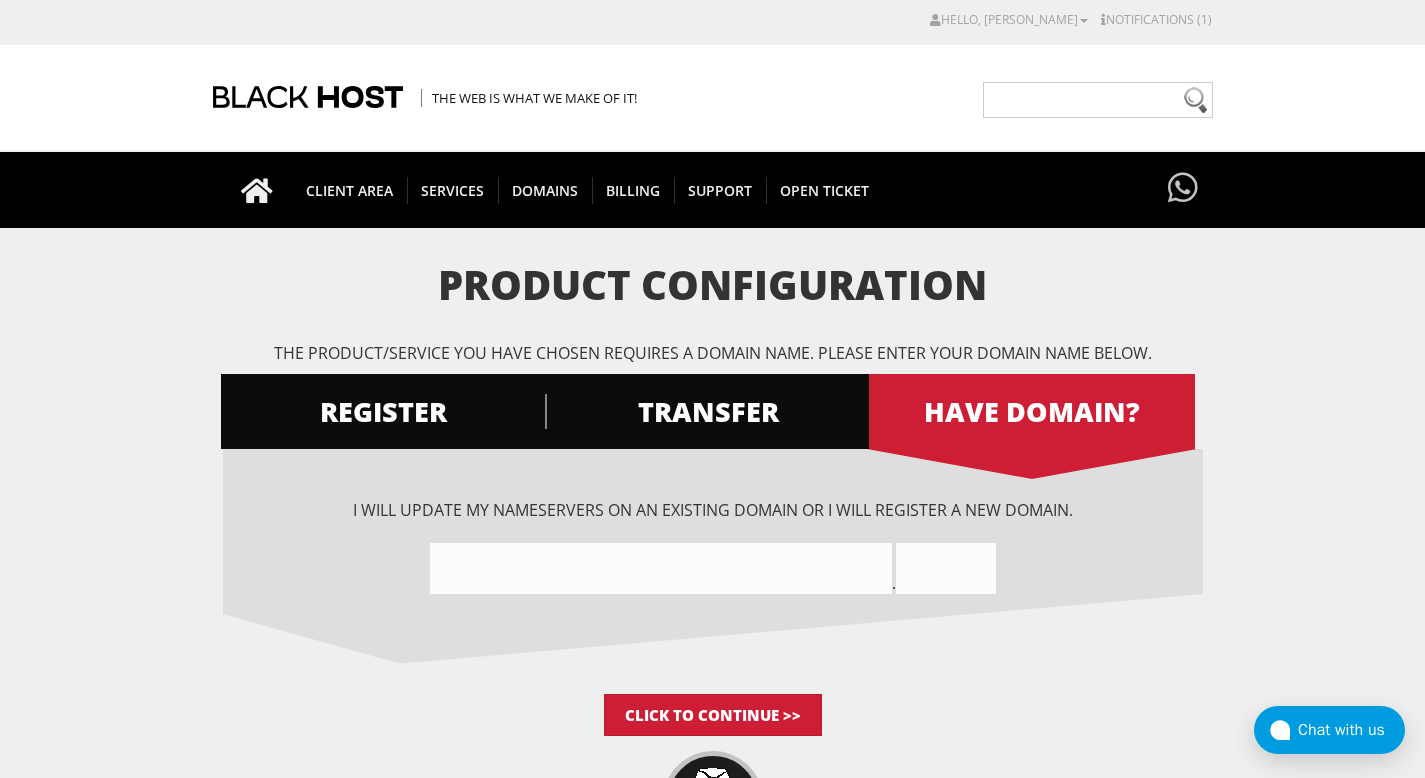 click at bounding box center [661, 568] 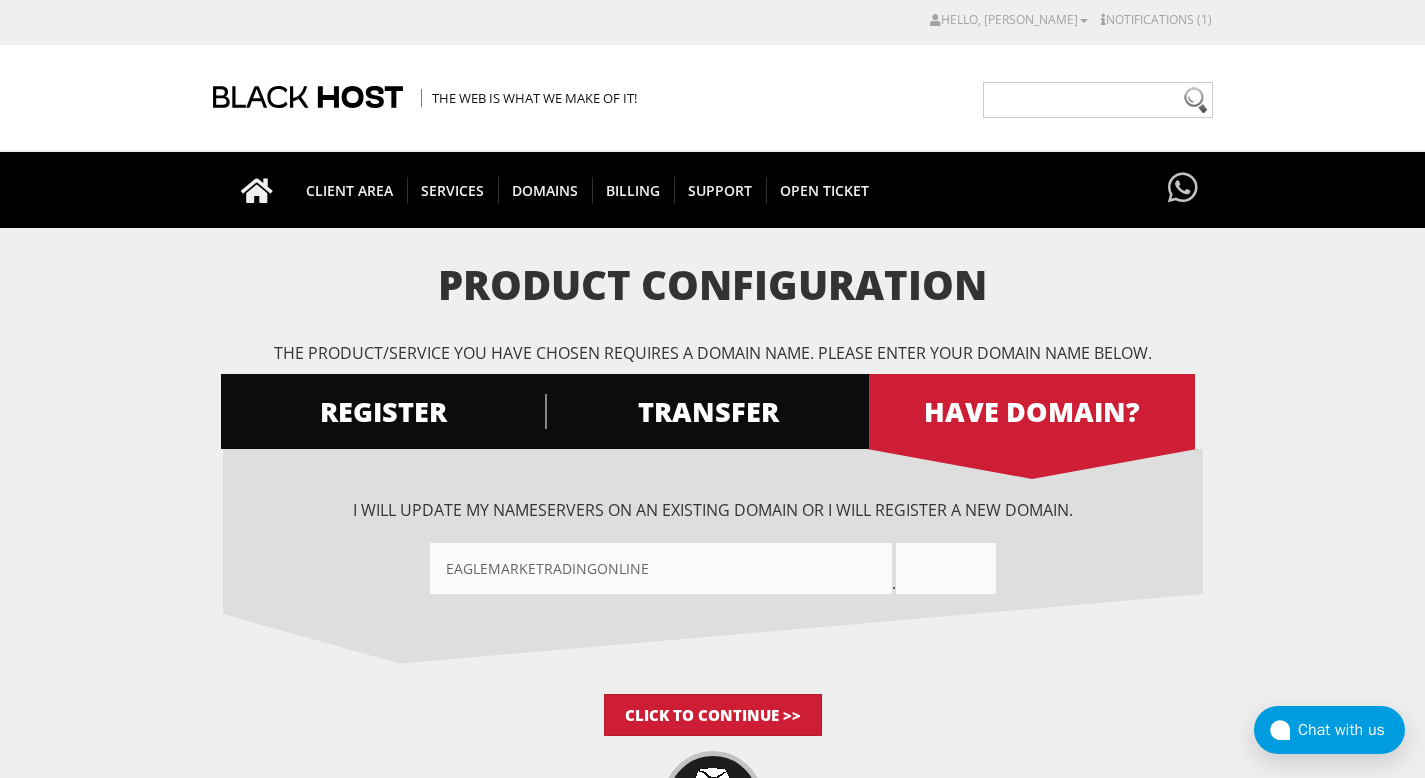 drag, startPoint x: 590, startPoint y: 568, endPoint x: 649, endPoint y: 568, distance: 59 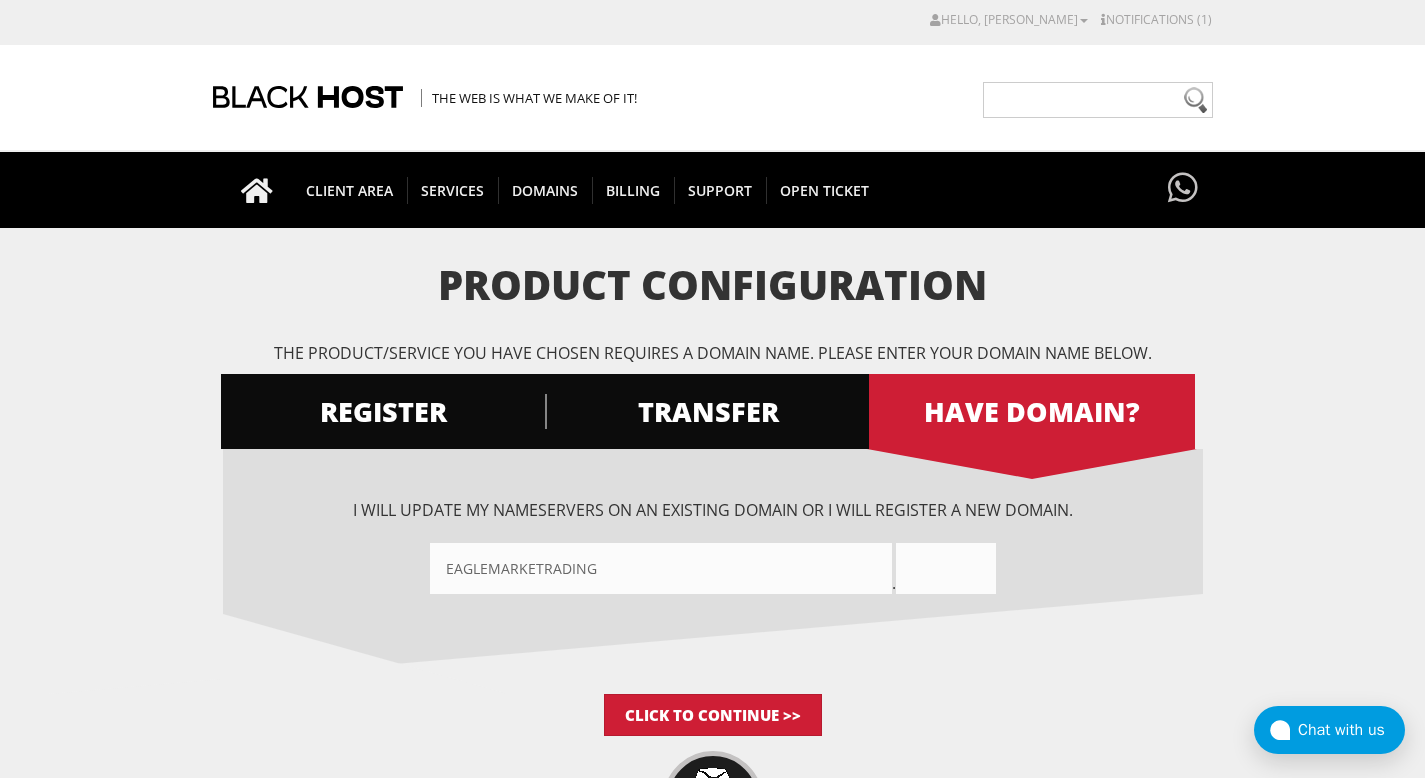type on "eaglemarketrading" 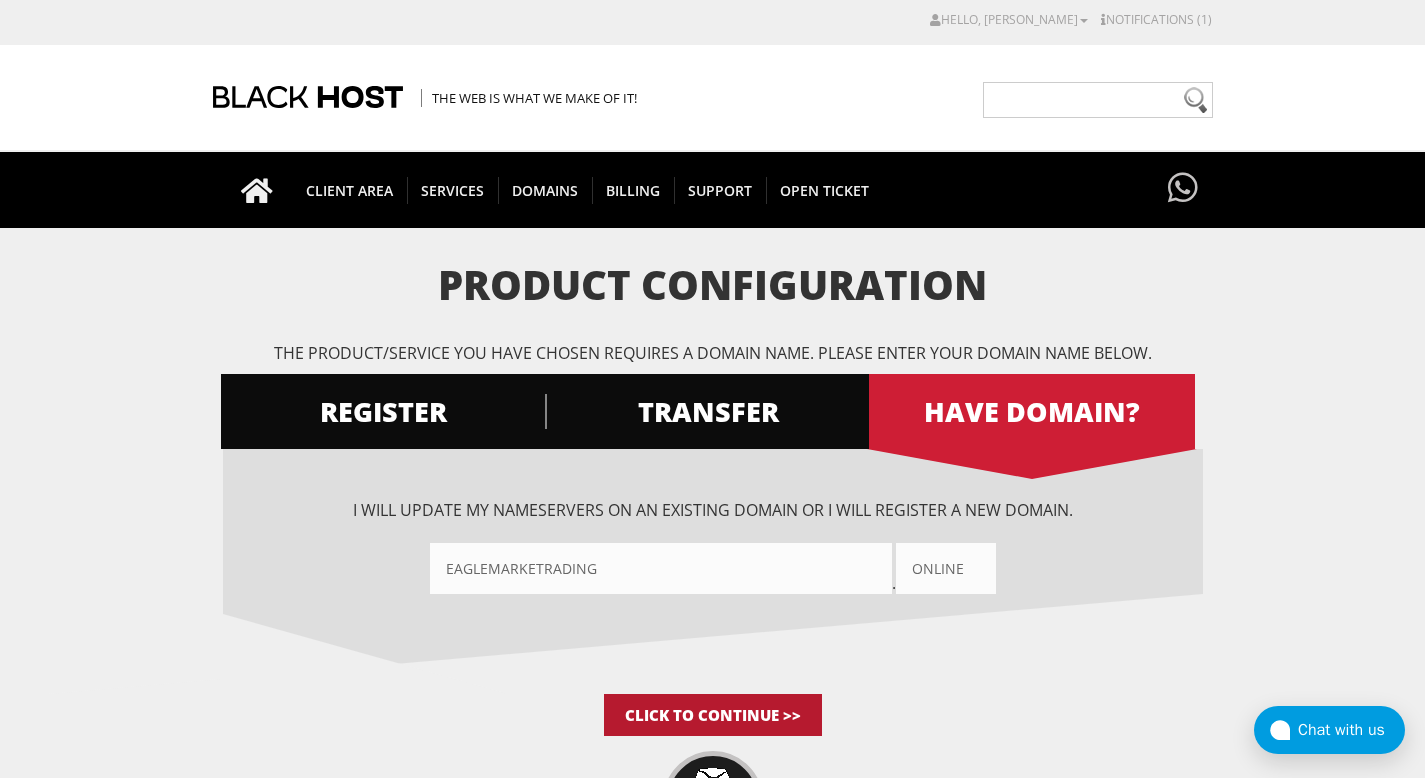 type on "online" 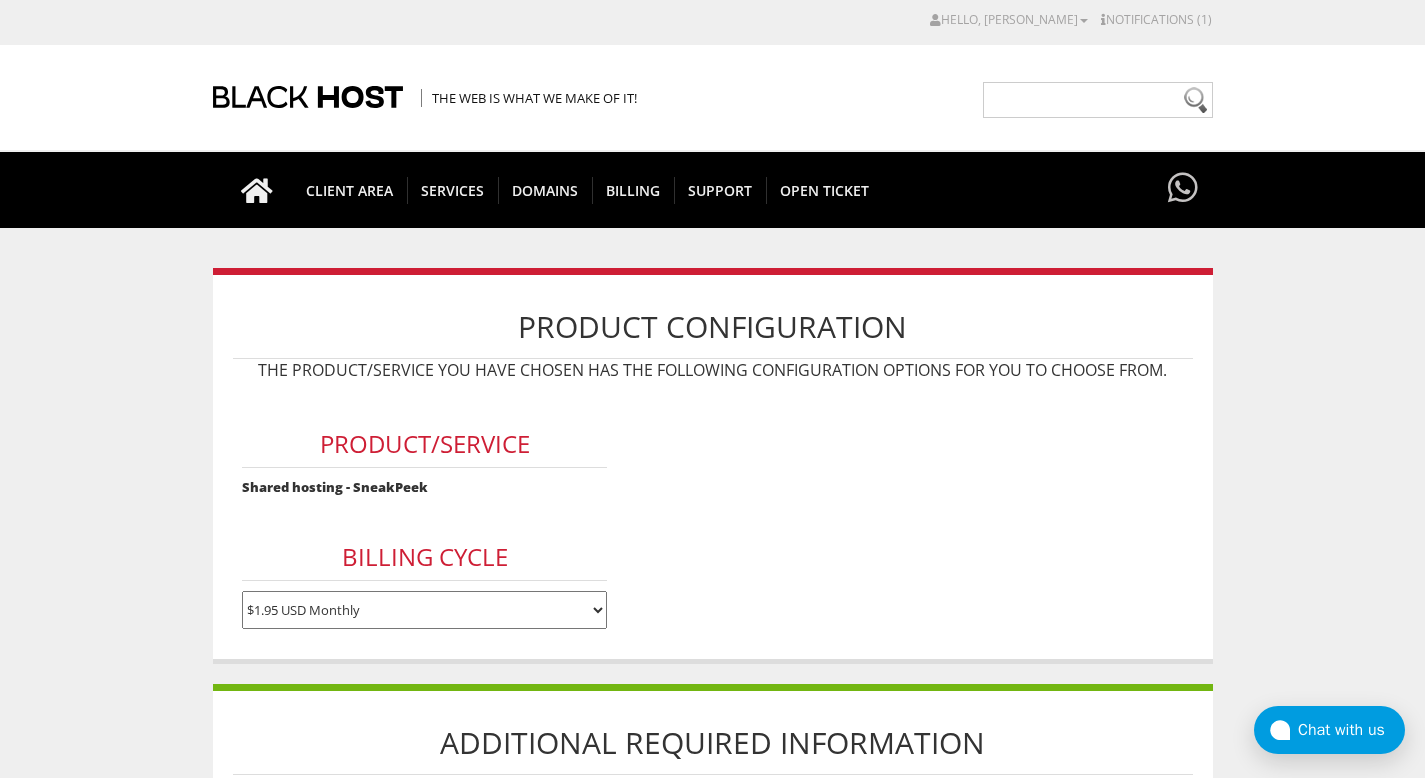 scroll, scrollTop: 0, scrollLeft: 0, axis: both 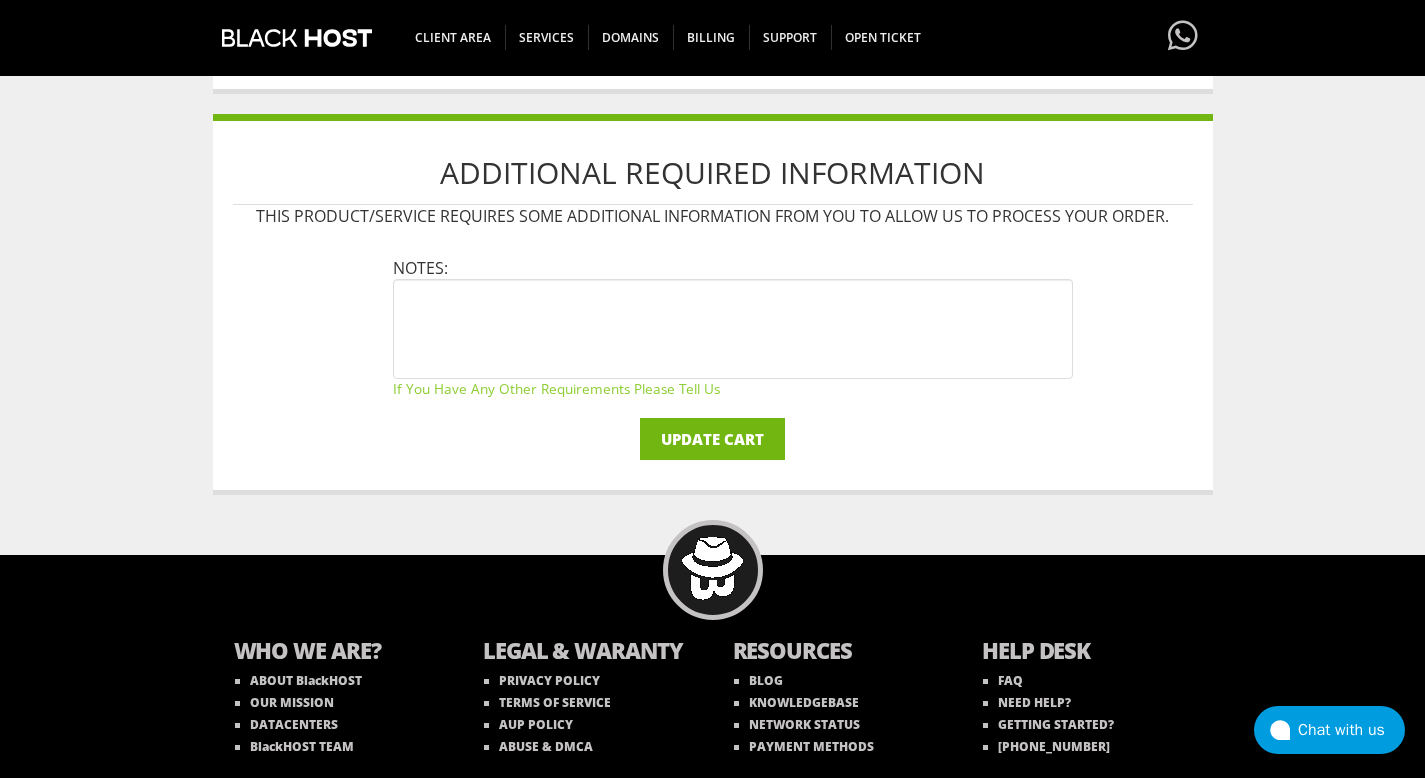 click on "Update Cart" at bounding box center (712, 439) 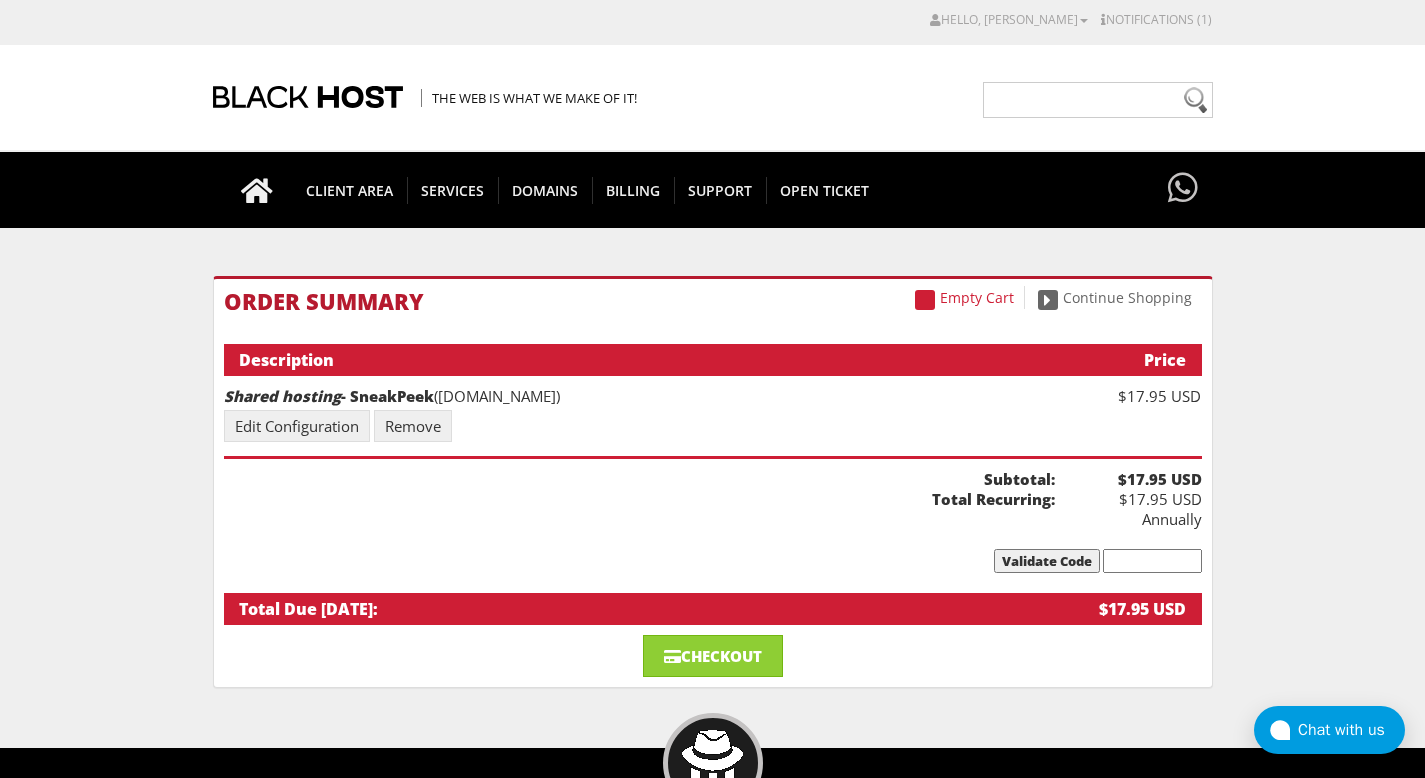 scroll, scrollTop: 0, scrollLeft: 0, axis: both 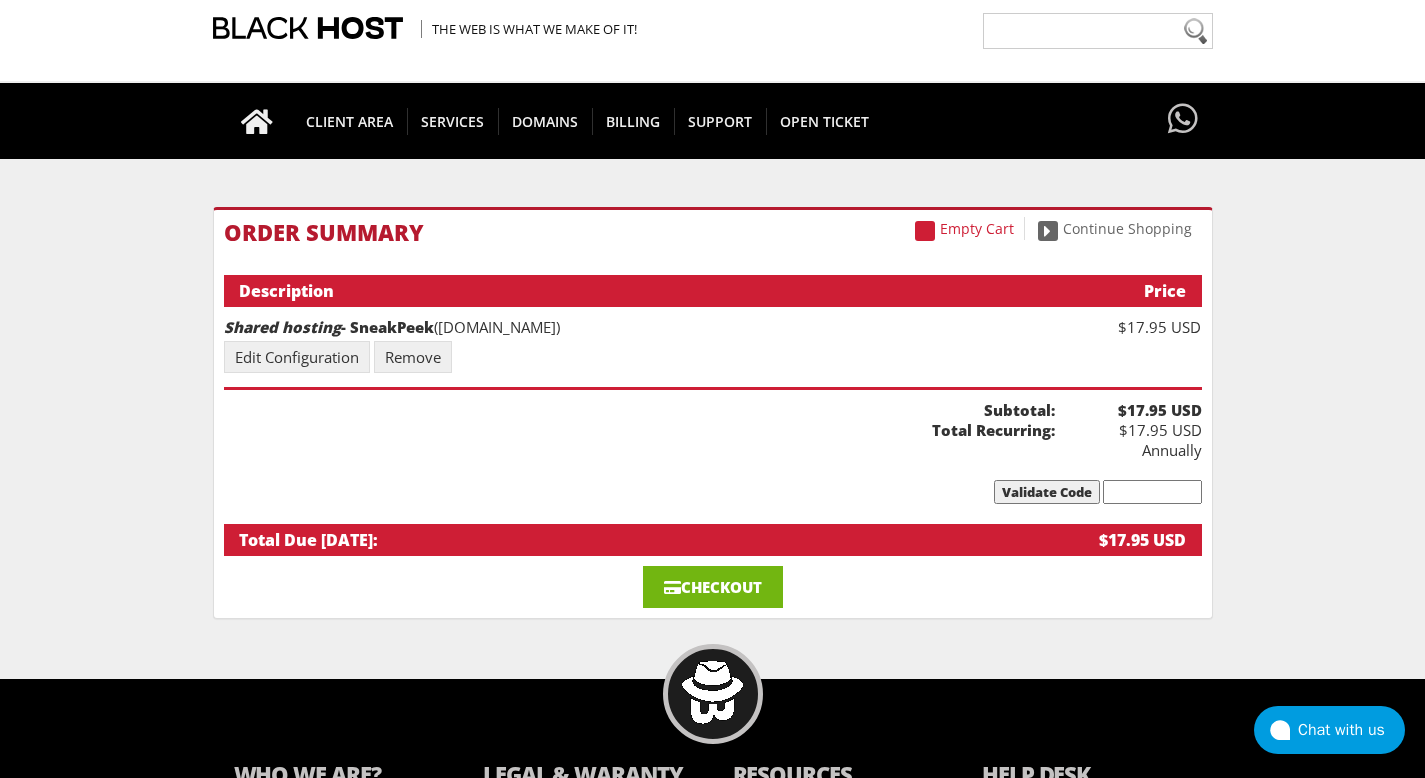 click on "Checkout" at bounding box center (713, 587) 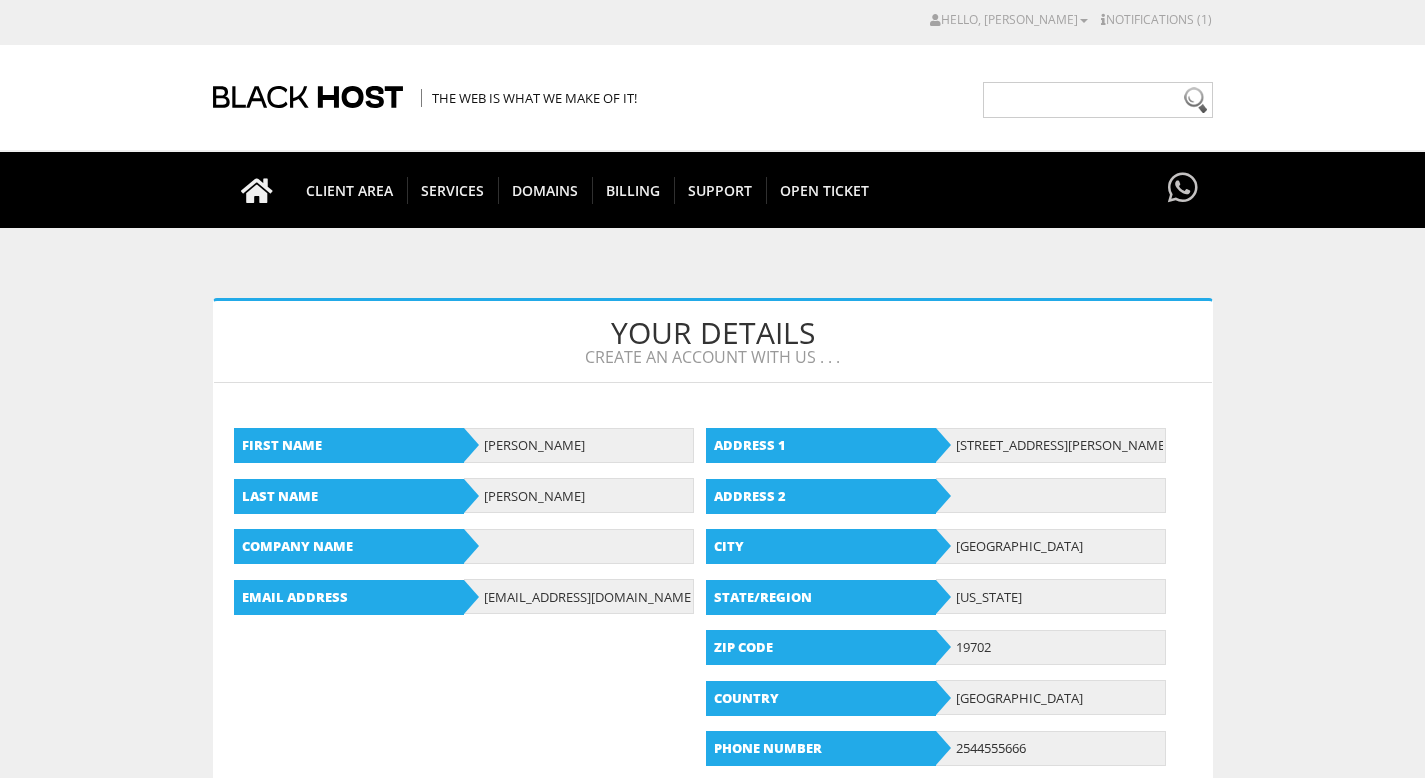 scroll, scrollTop: 0, scrollLeft: 0, axis: both 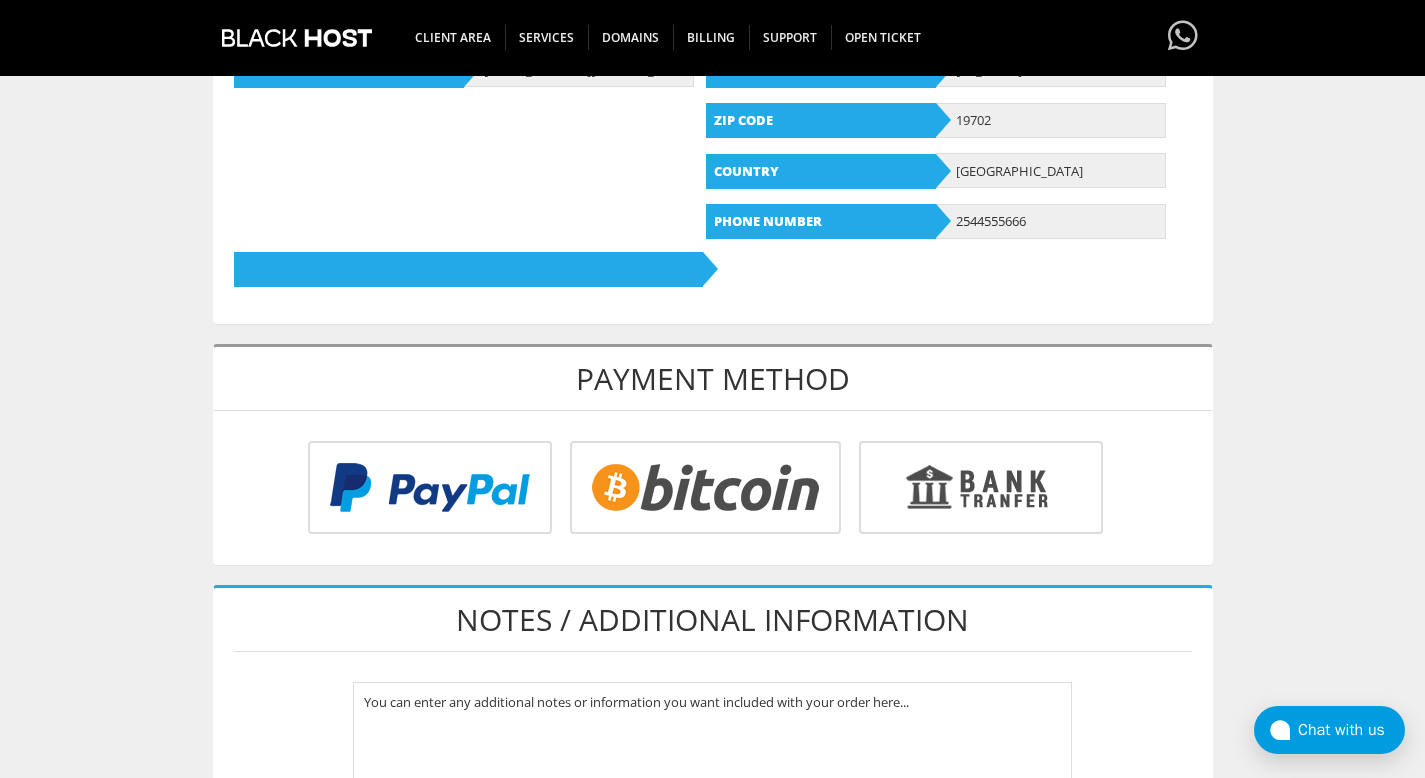 click at bounding box center [427, 491] 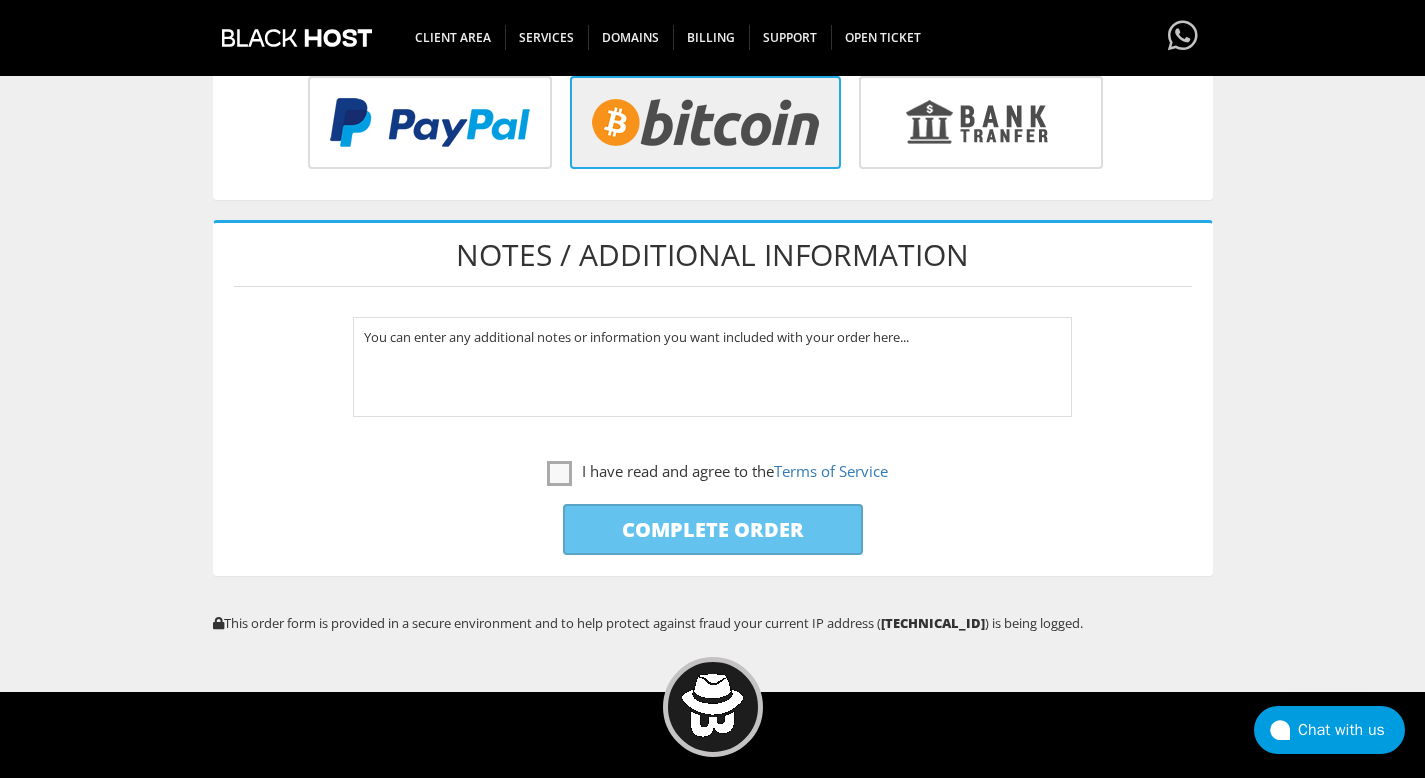 scroll, scrollTop: 921, scrollLeft: 0, axis: vertical 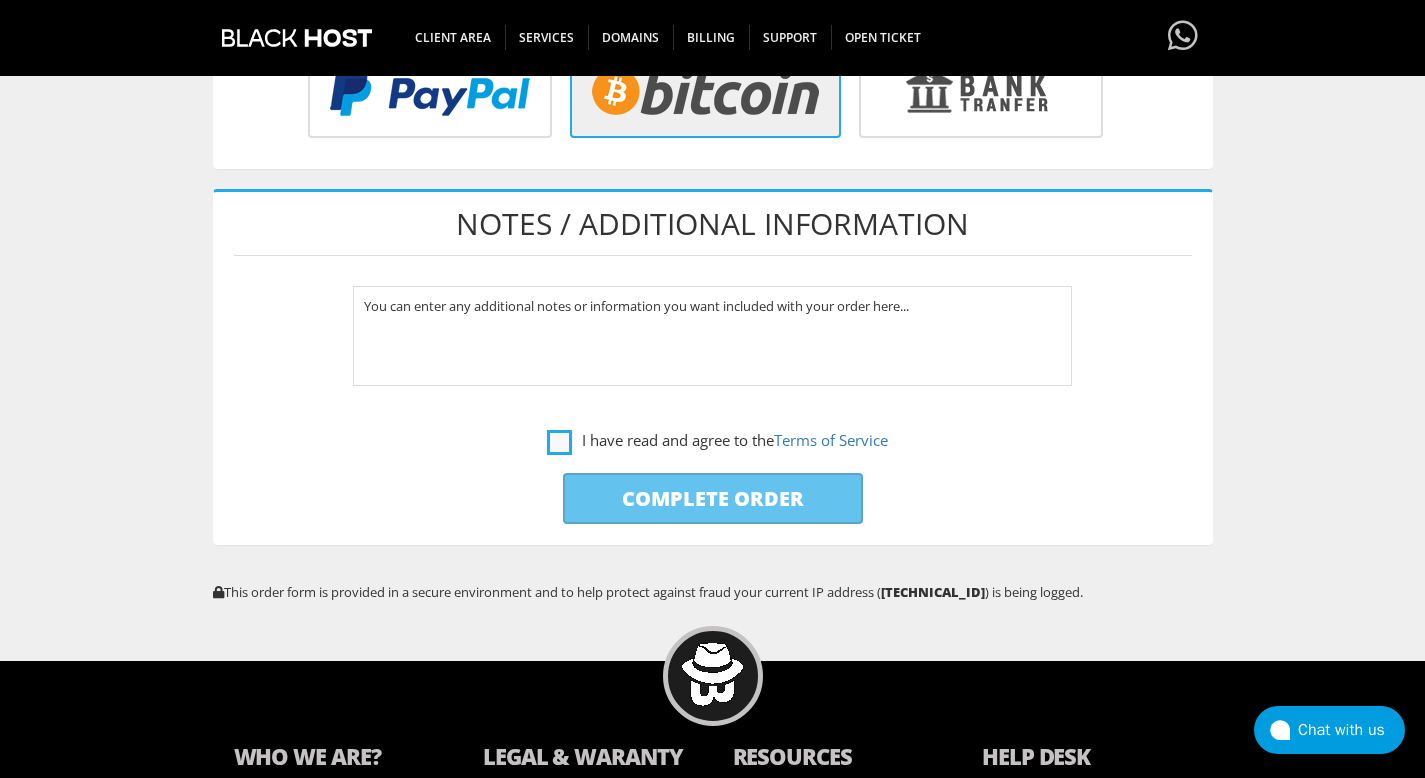click on "I have read and agree to the  Terms of Service" at bounding box center [717, 440] 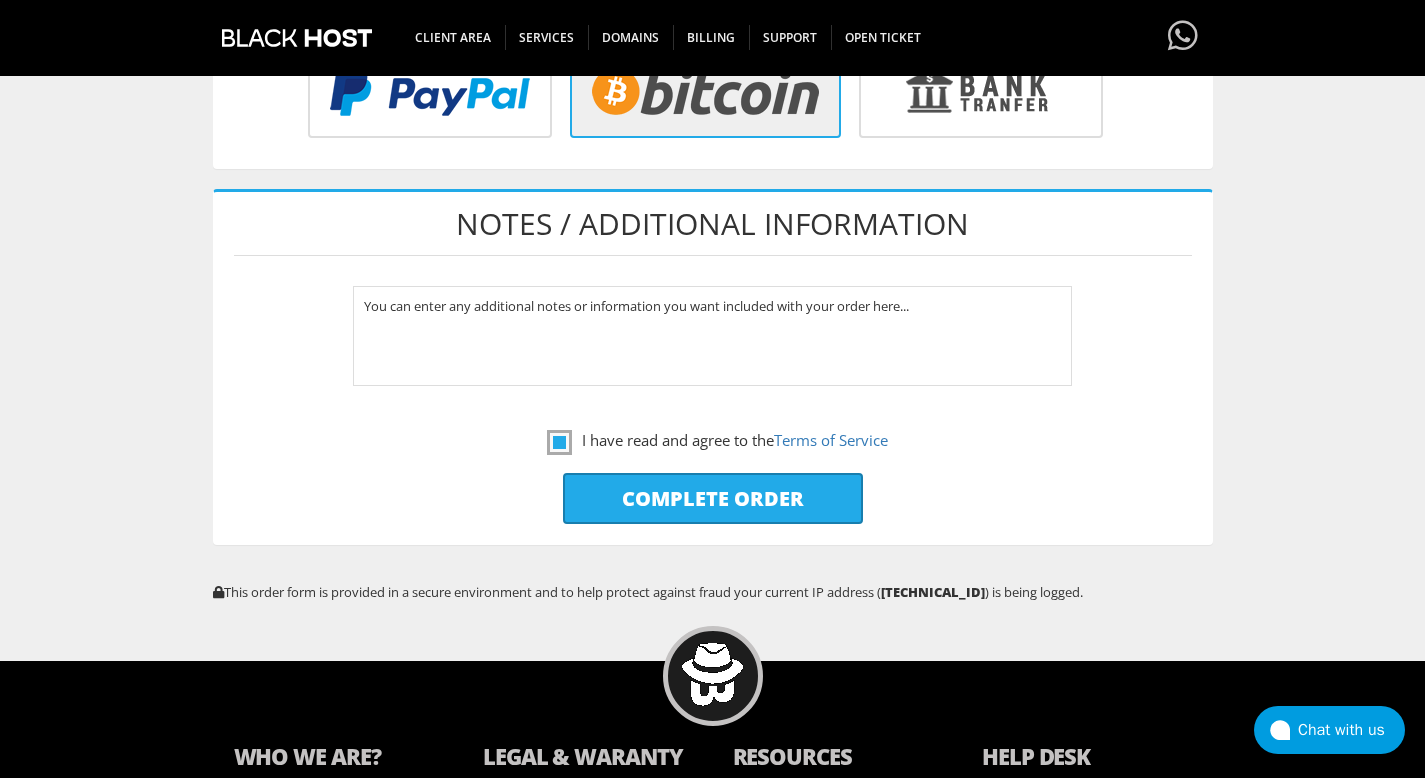 click on "Complete Order" at bounding box center (713, 498) 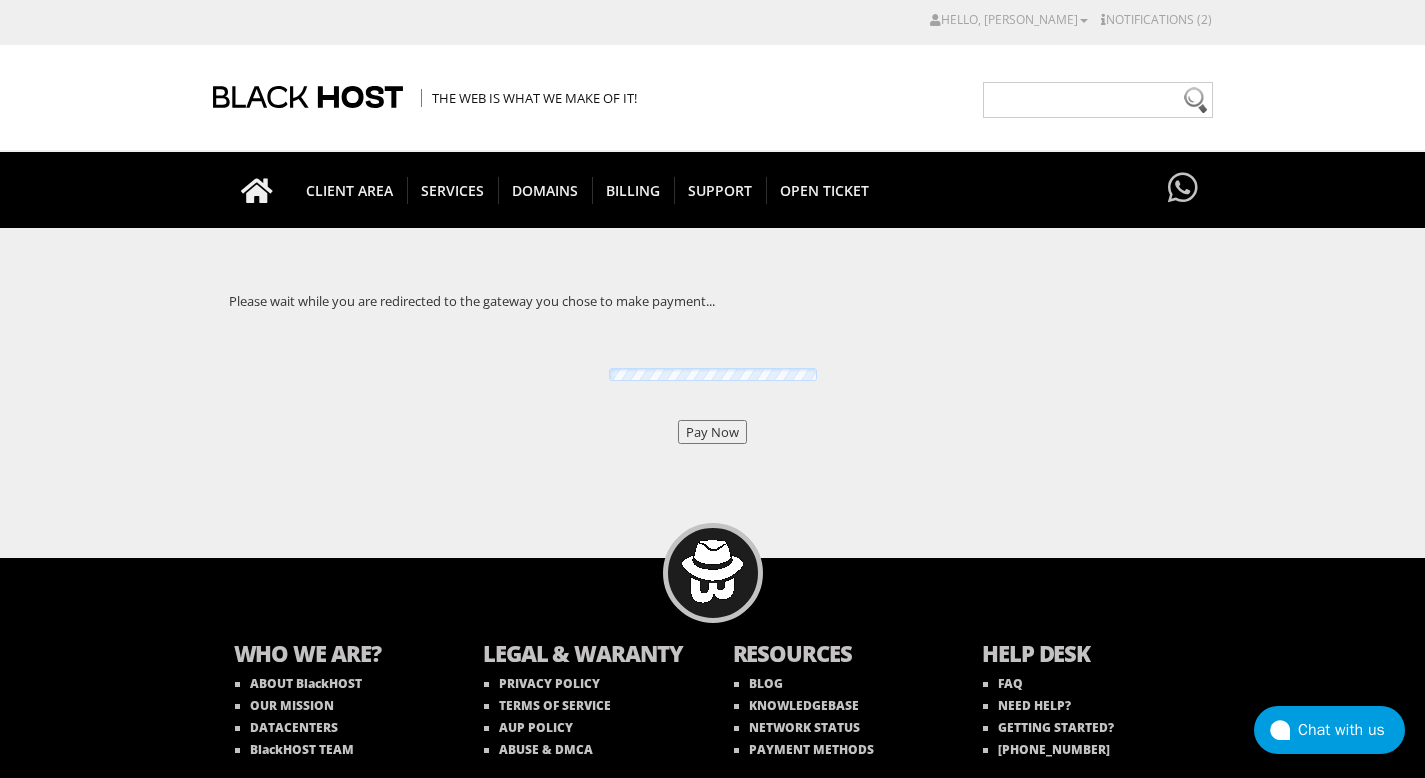 scroll, scrollTop: 0, scrollLeft: 0, axis: both 